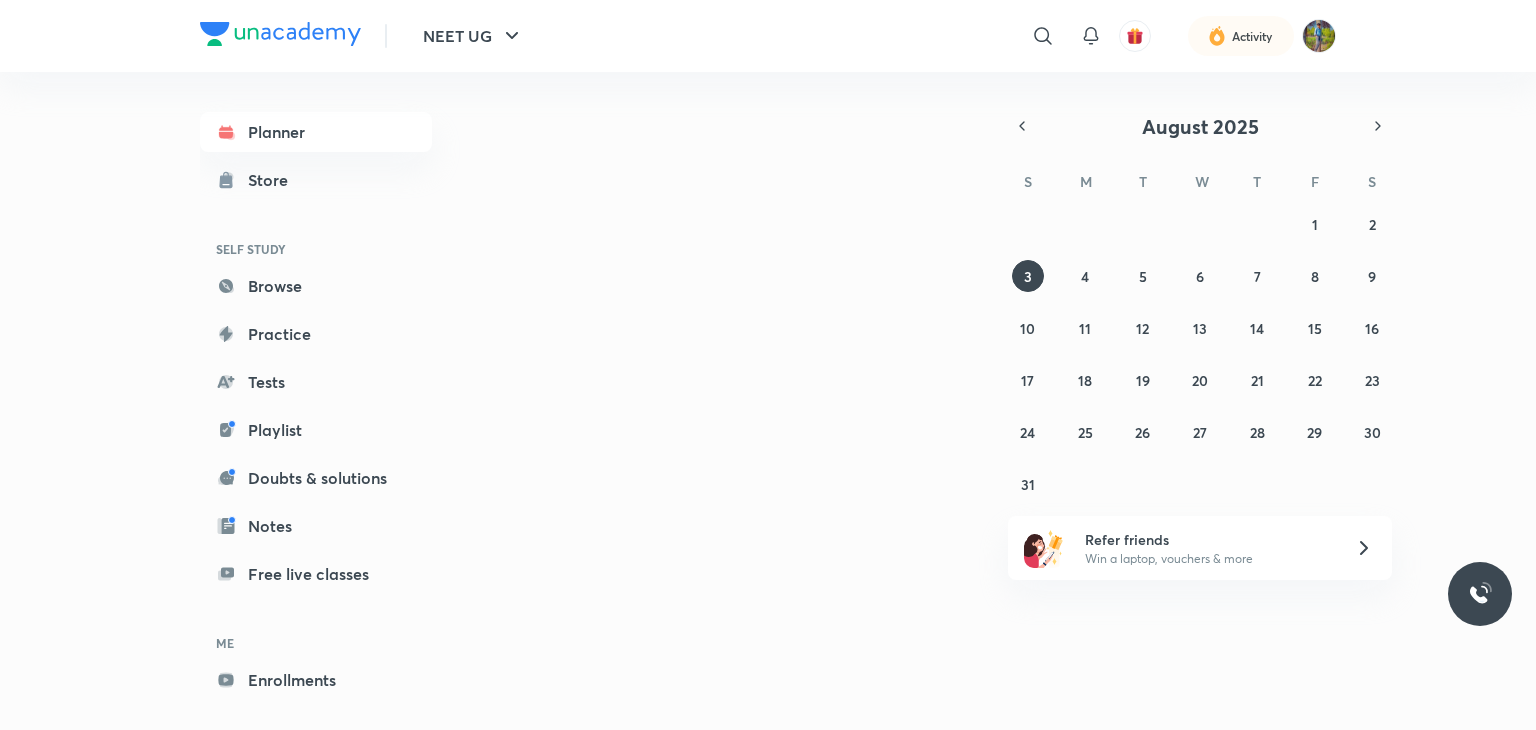scroll, scrollTop: 0, scrollLeft: 0, axis: both 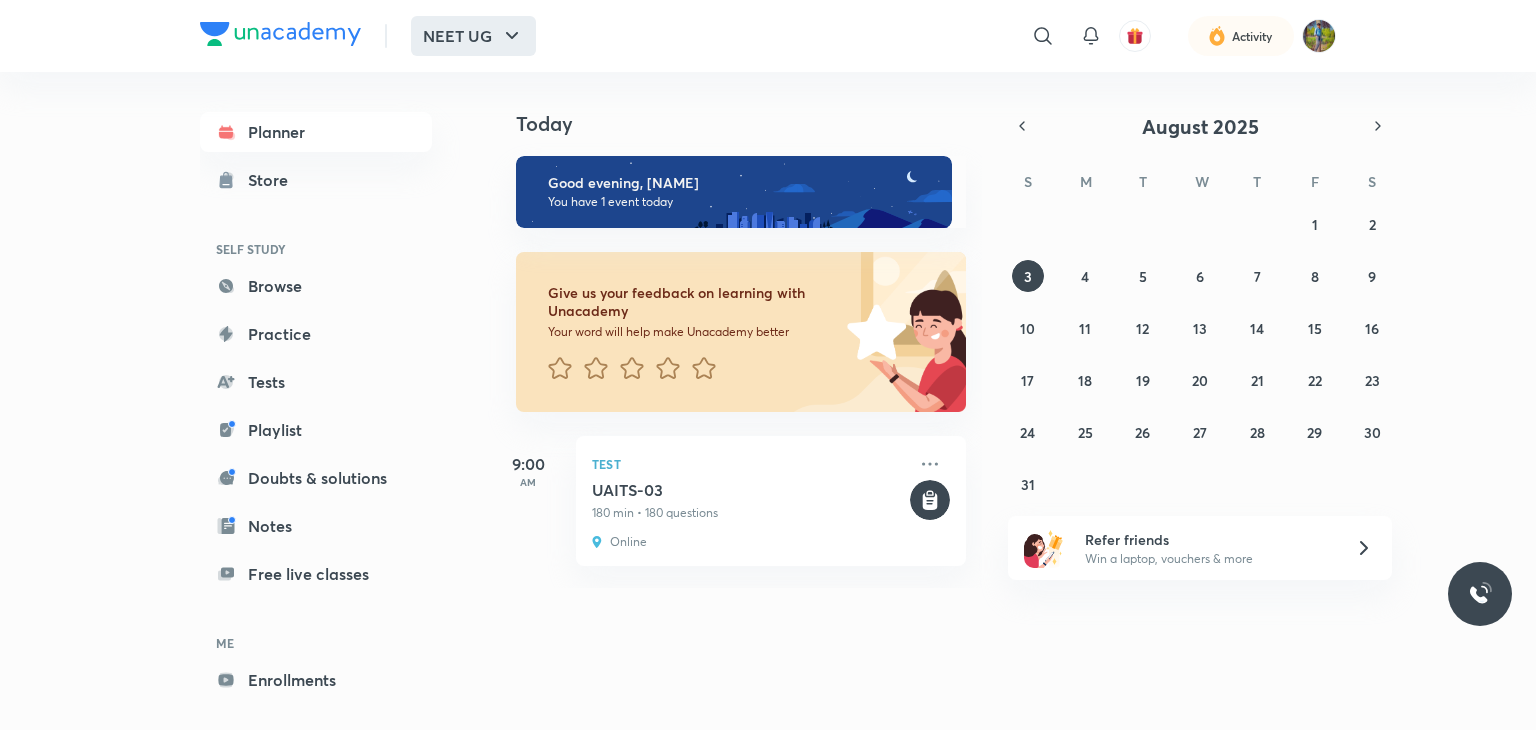 click 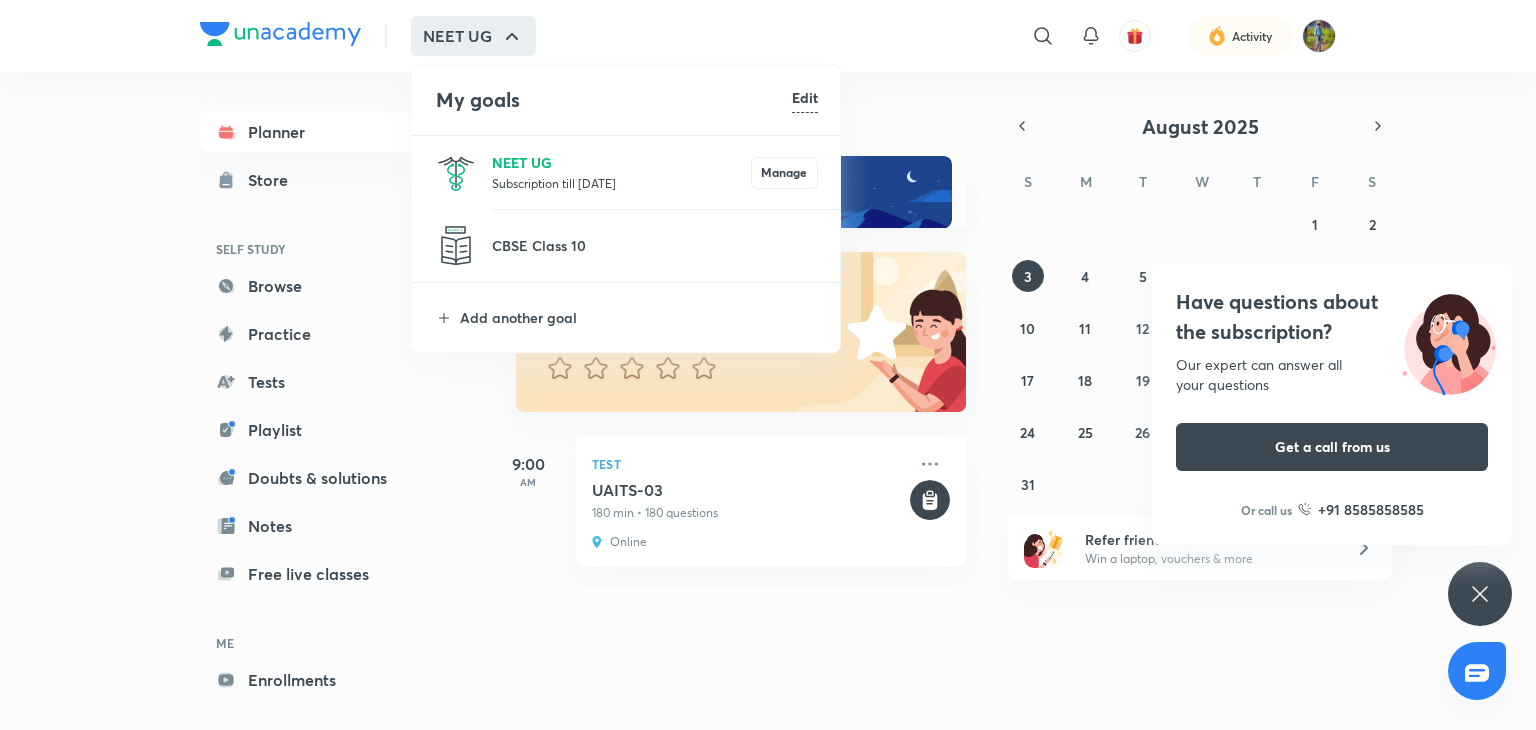 click on "NEET UG" at bounding box center (621, 162) 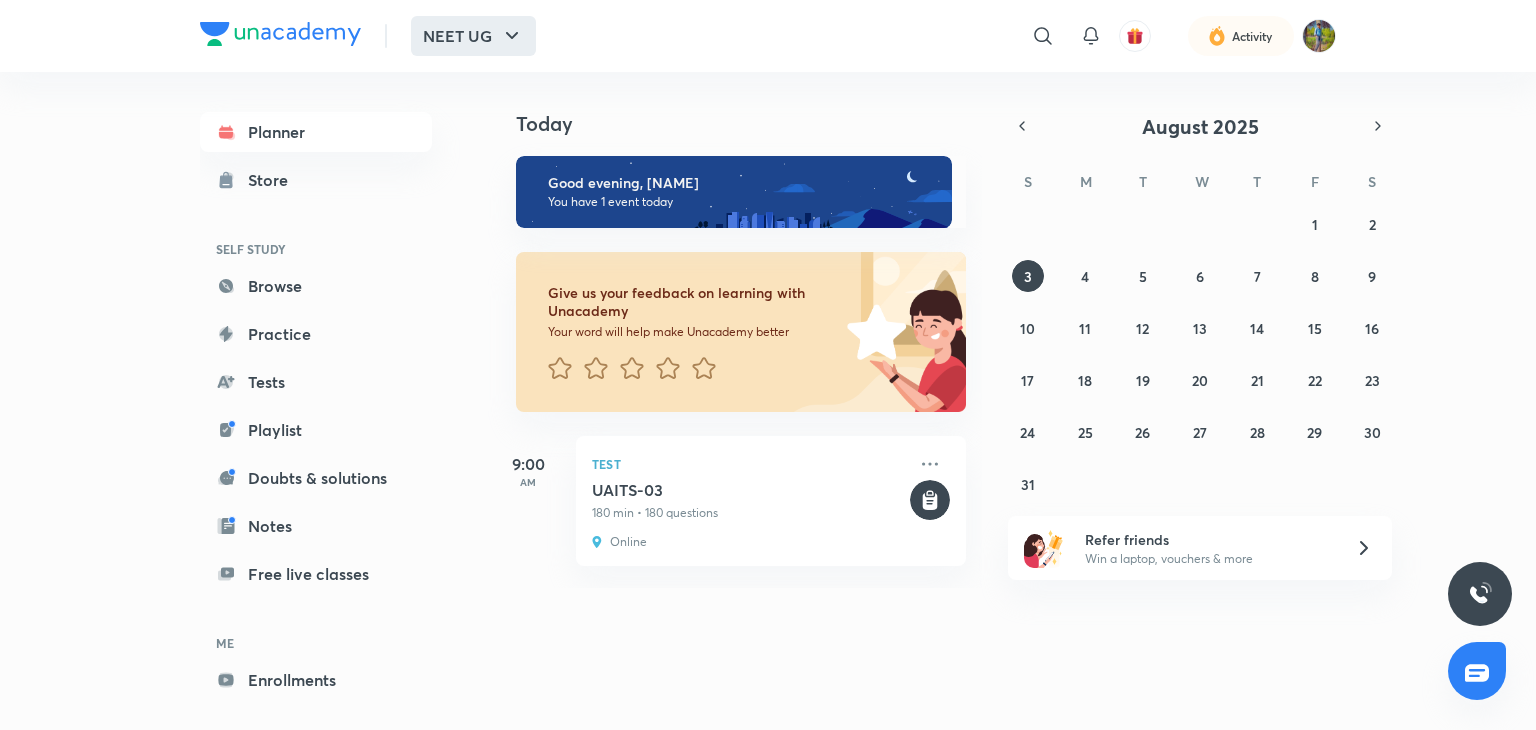 click 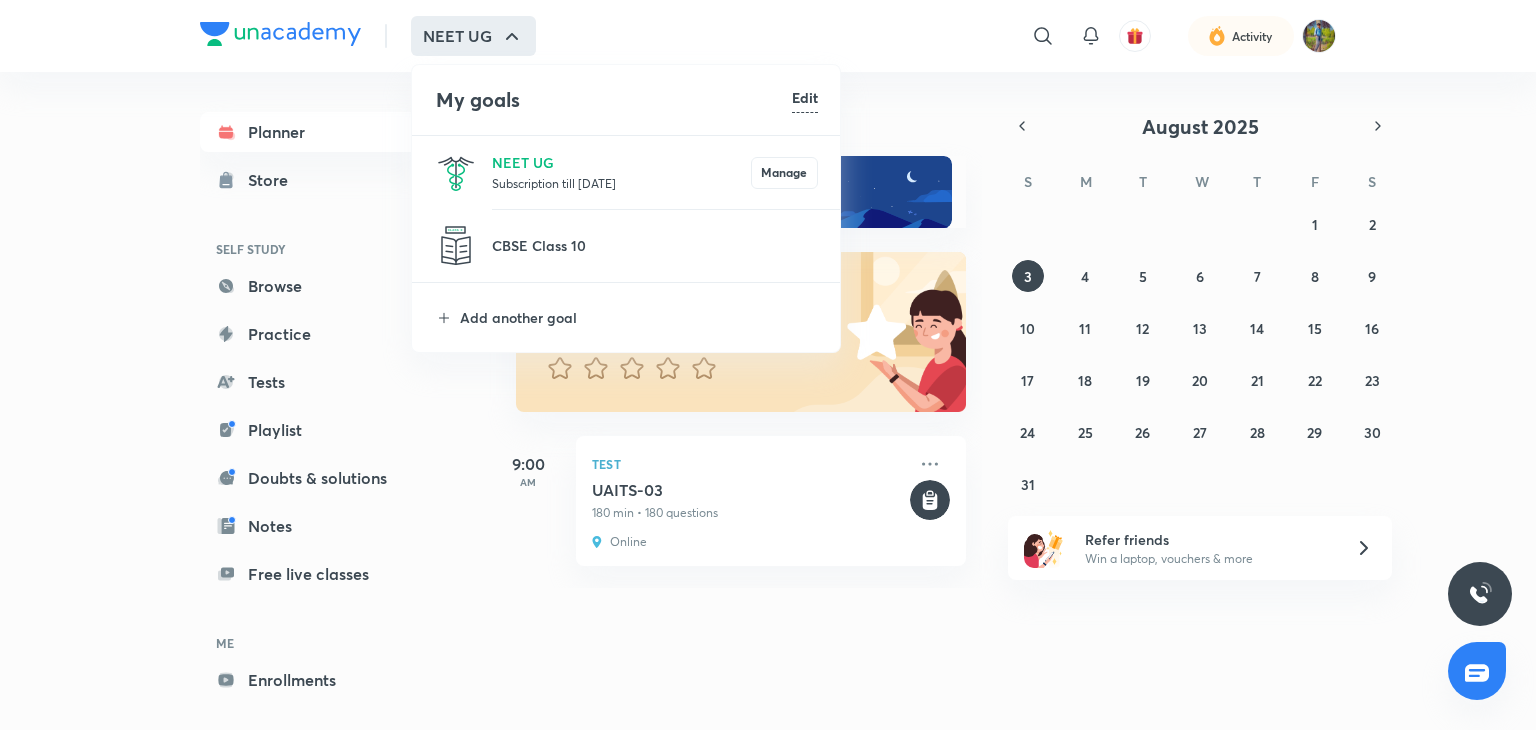 click at bounding box center (768, 365) 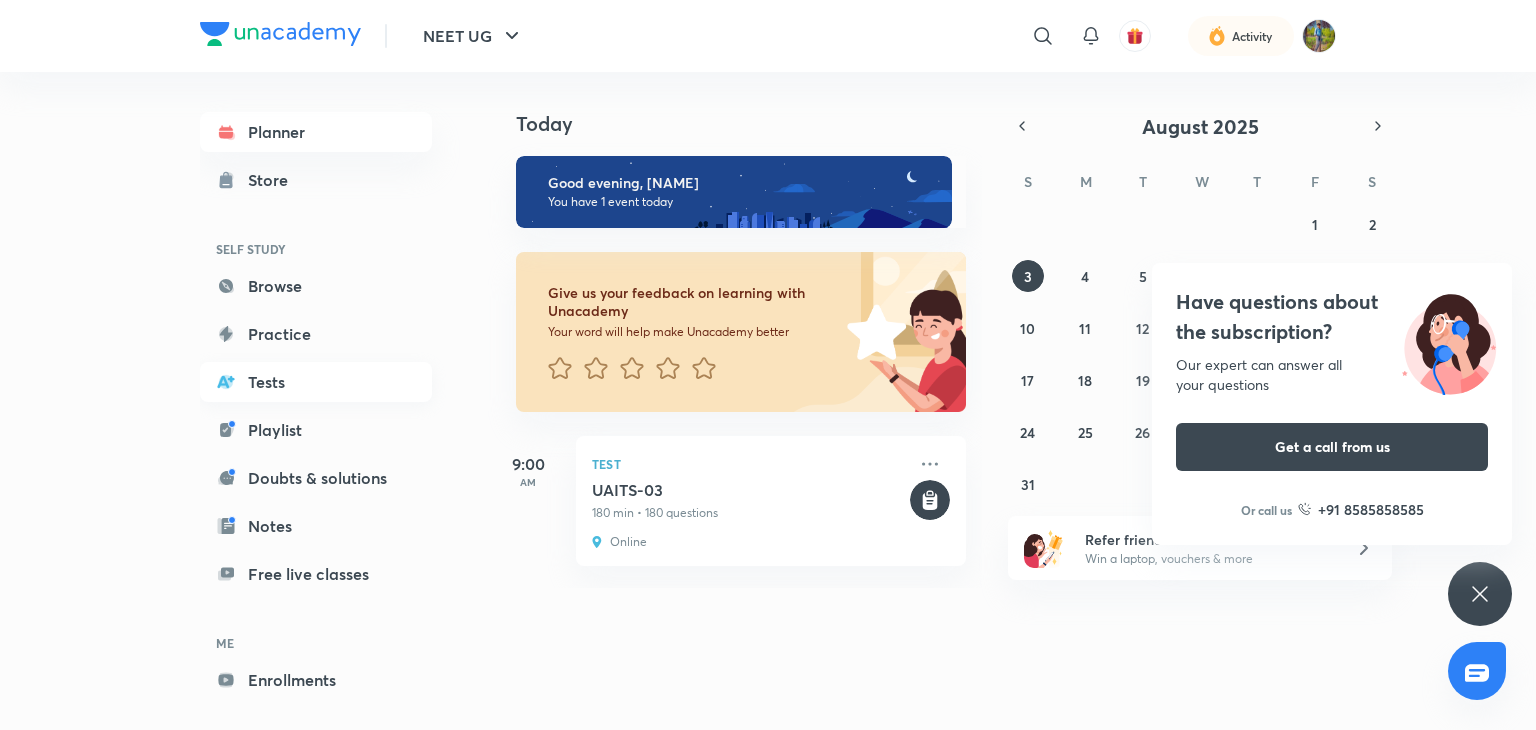 click on "Tests" at bounding box center (316, 382) 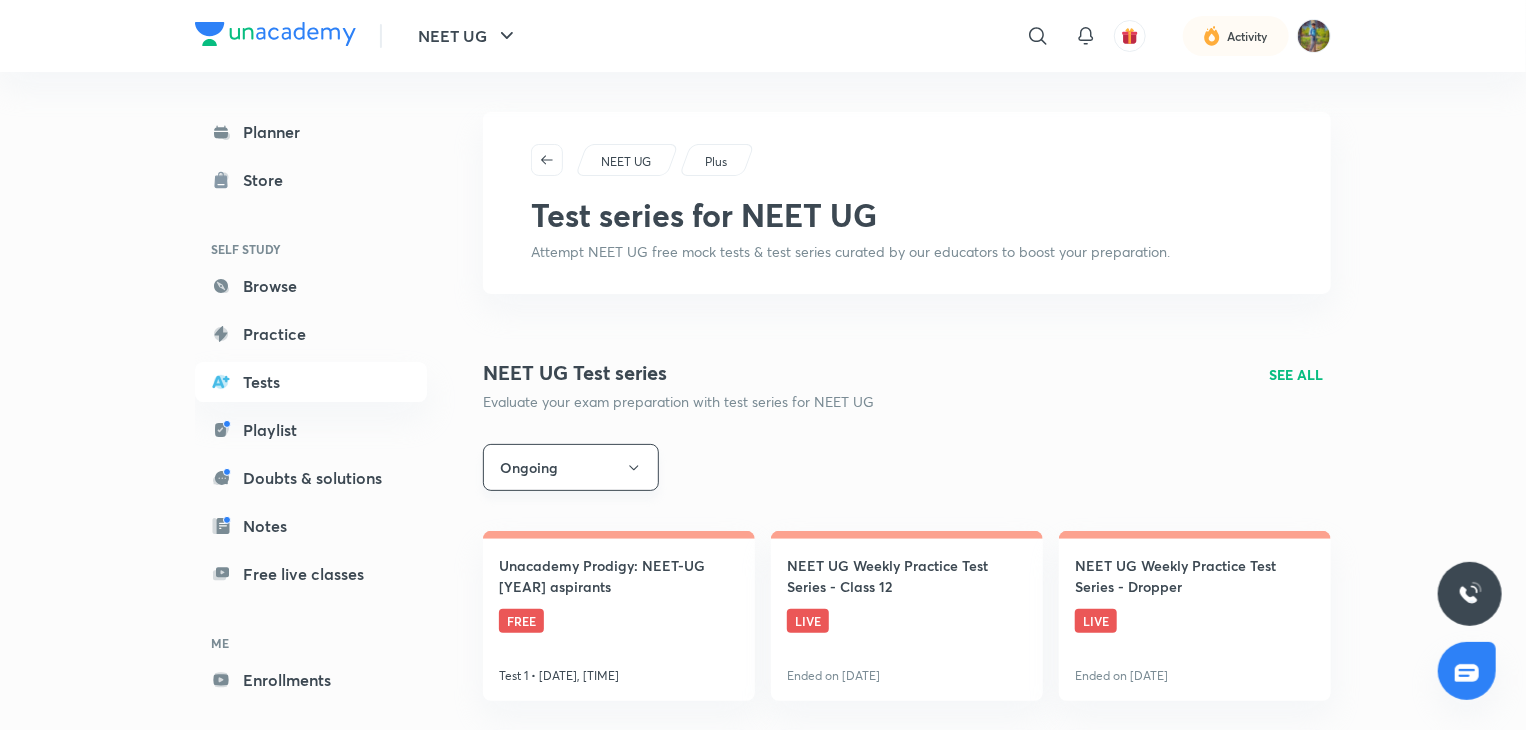 click on "Ongoing" at bounding box center [571, 467] 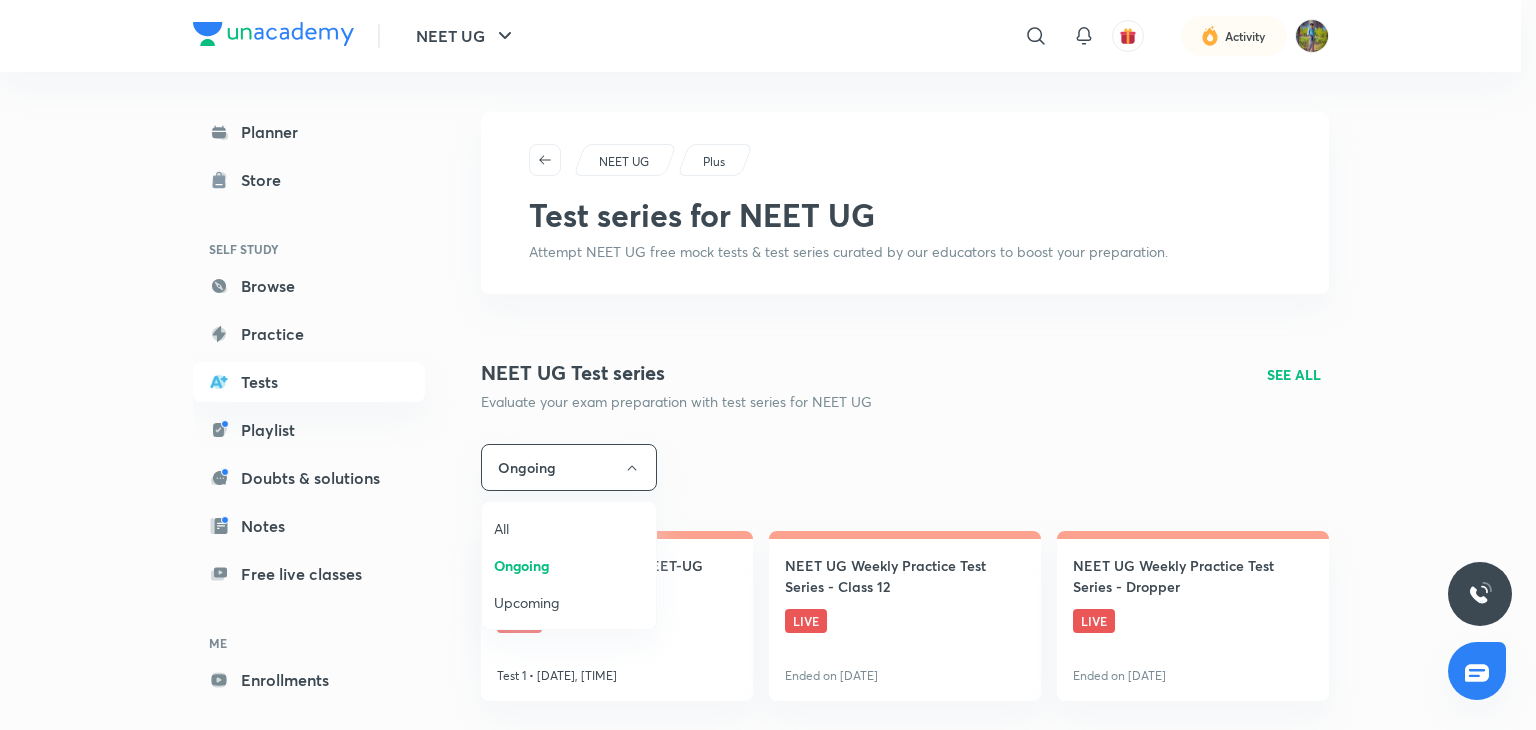 click at bounding box center [768, 365] 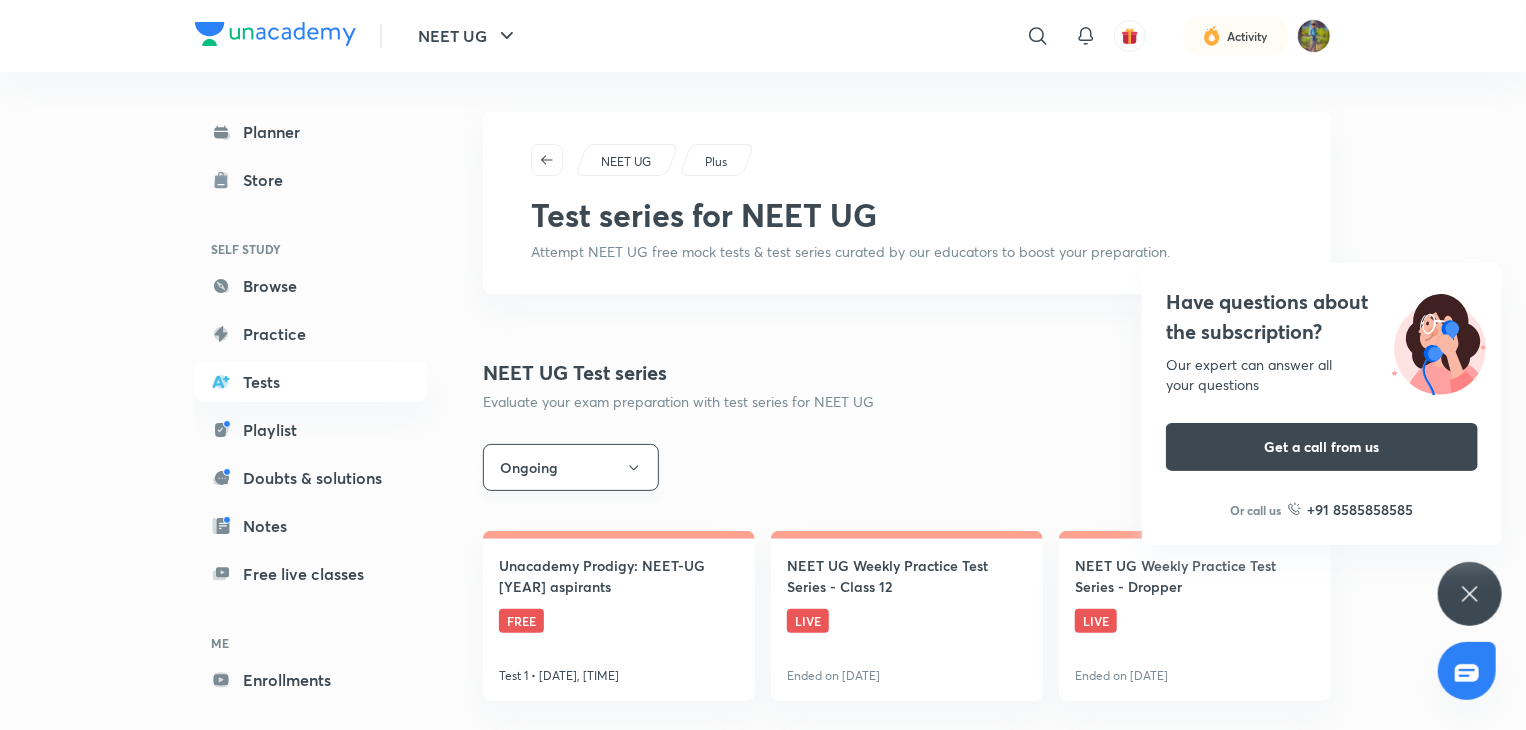 click on "Ongoing" at bounding box center [571, 467] 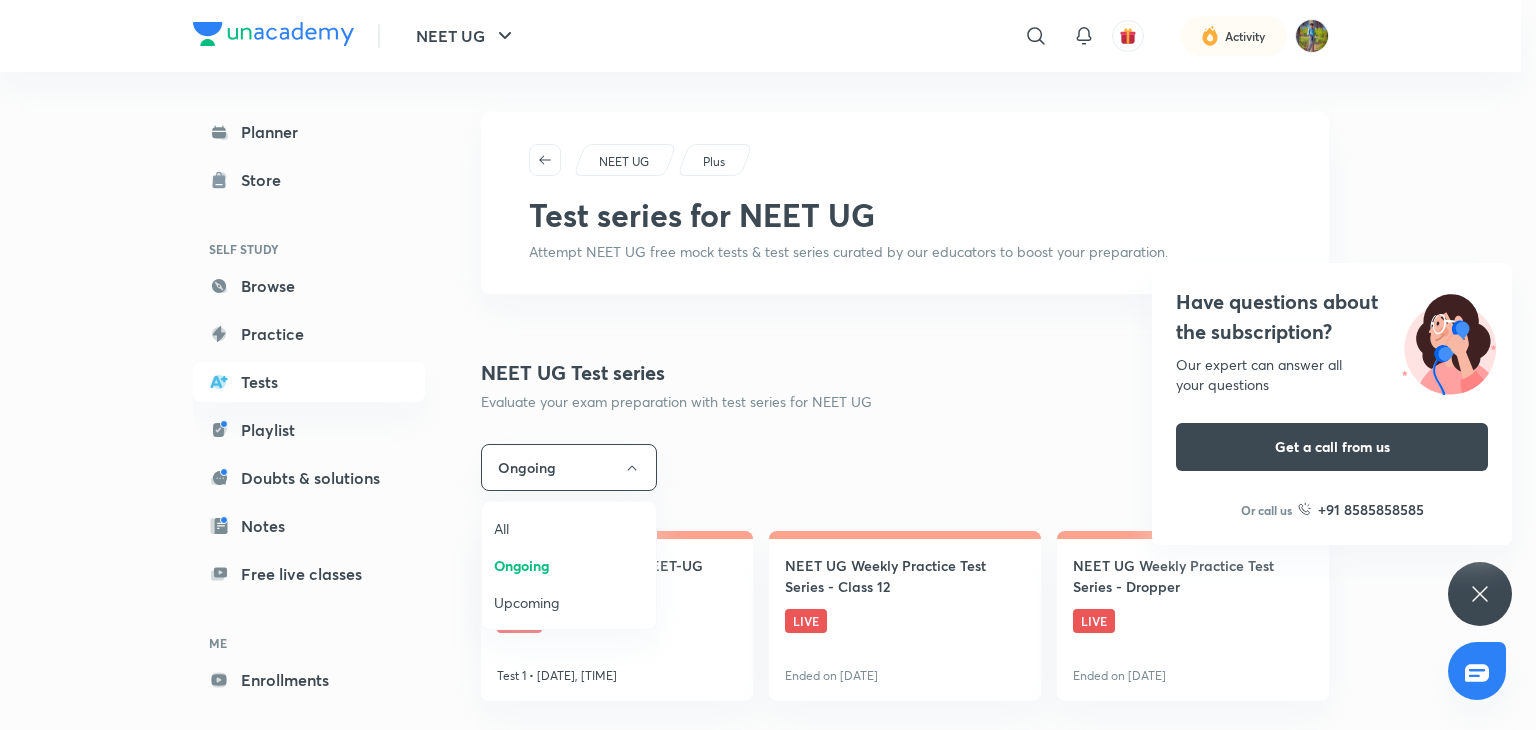 click at bounding box center [768, 365] 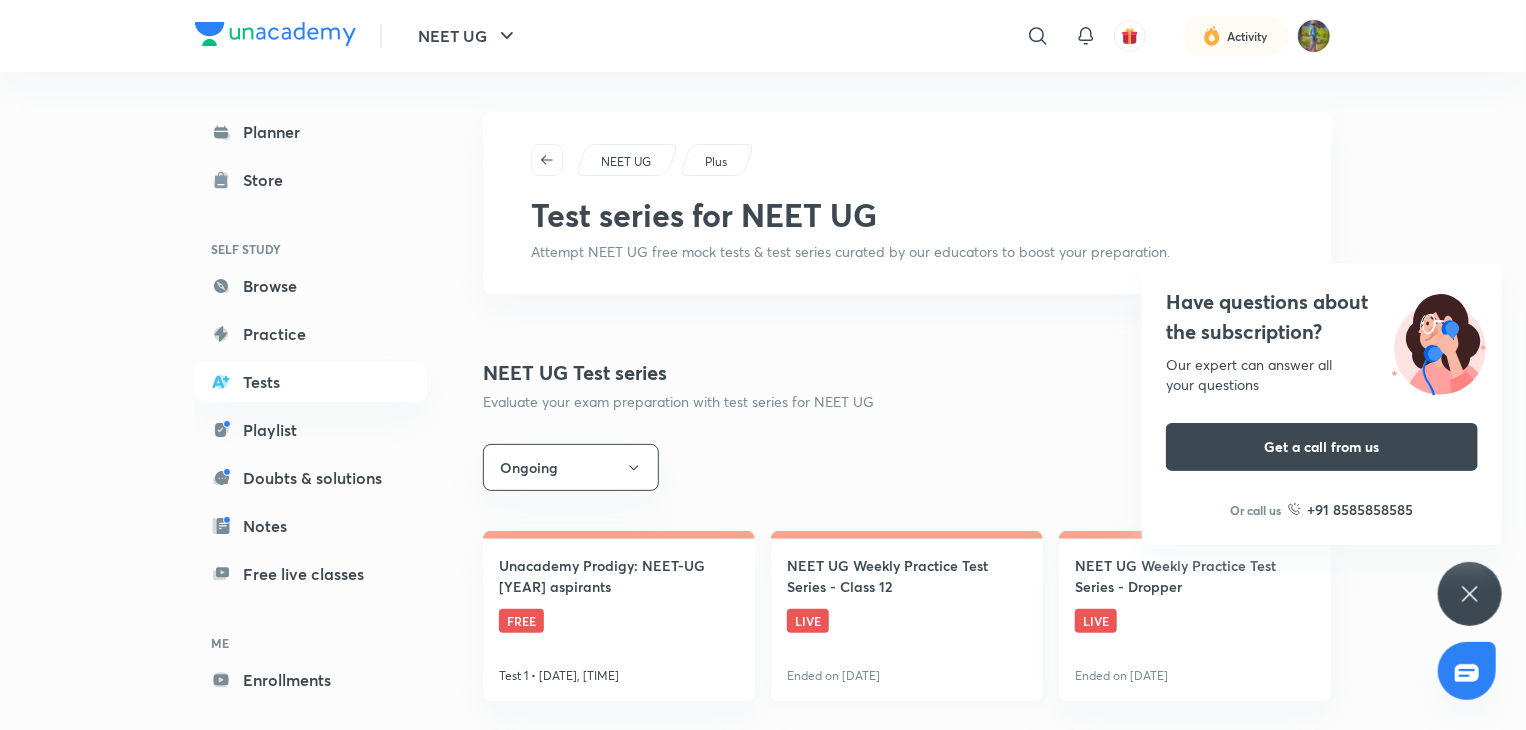 click on "NEET UG Weekly Practice Test Series - Class 12 LIVE Ended on [DATE]" at bounding box center (907, 616) 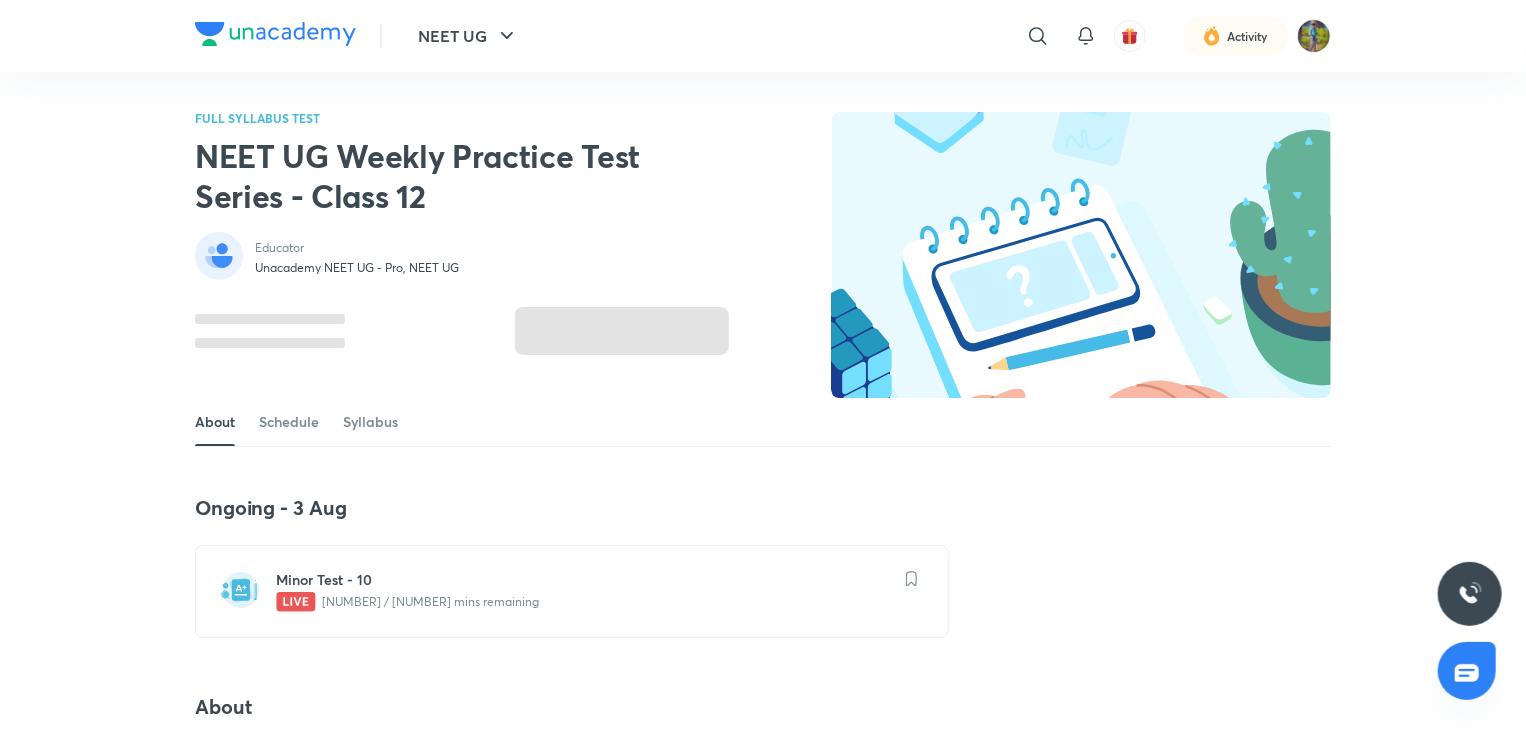 click on "[NUMBER] / [NUMBER] mins remaining" at bounding box center (584, 602) 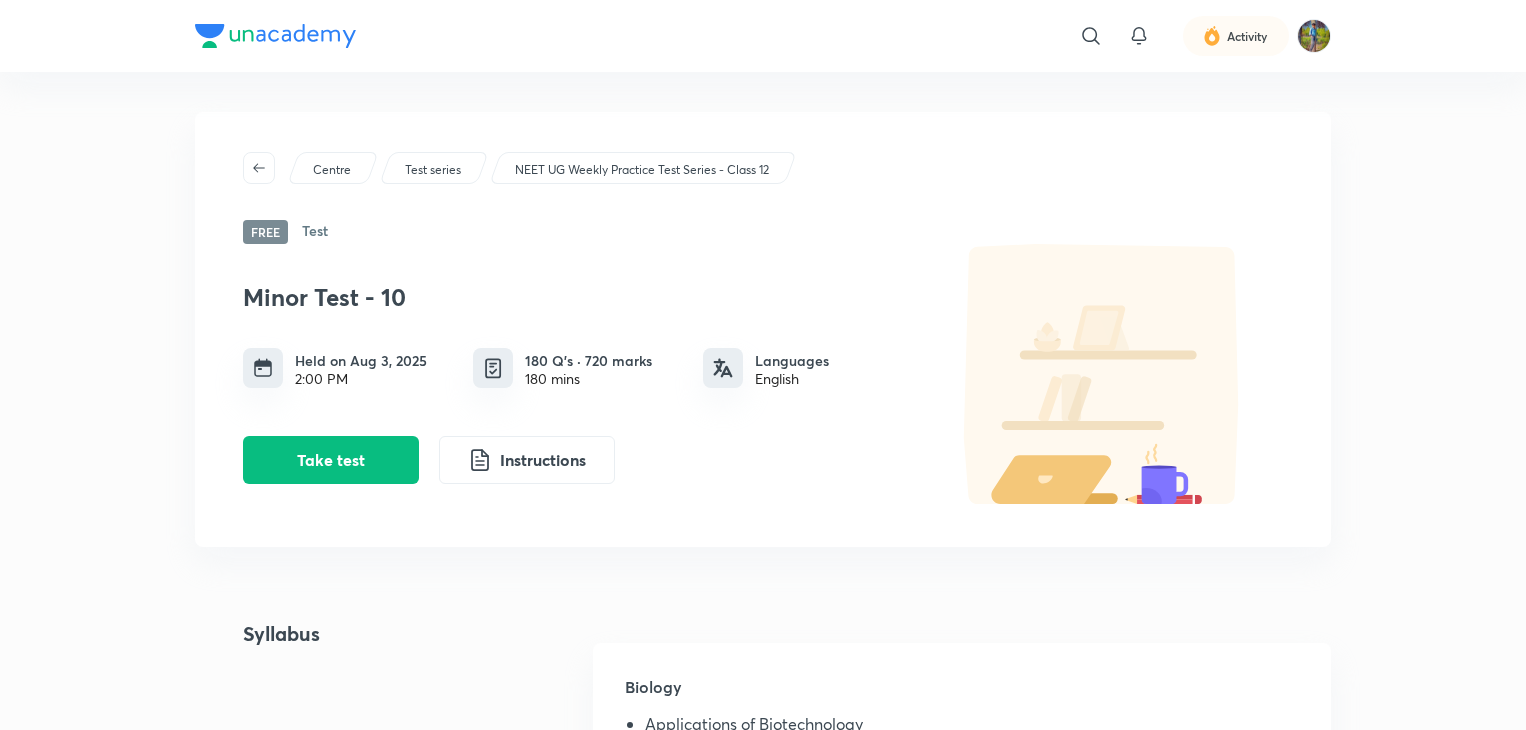 scroll, scrollTop: 0, scrollLeft: 0, axis: both 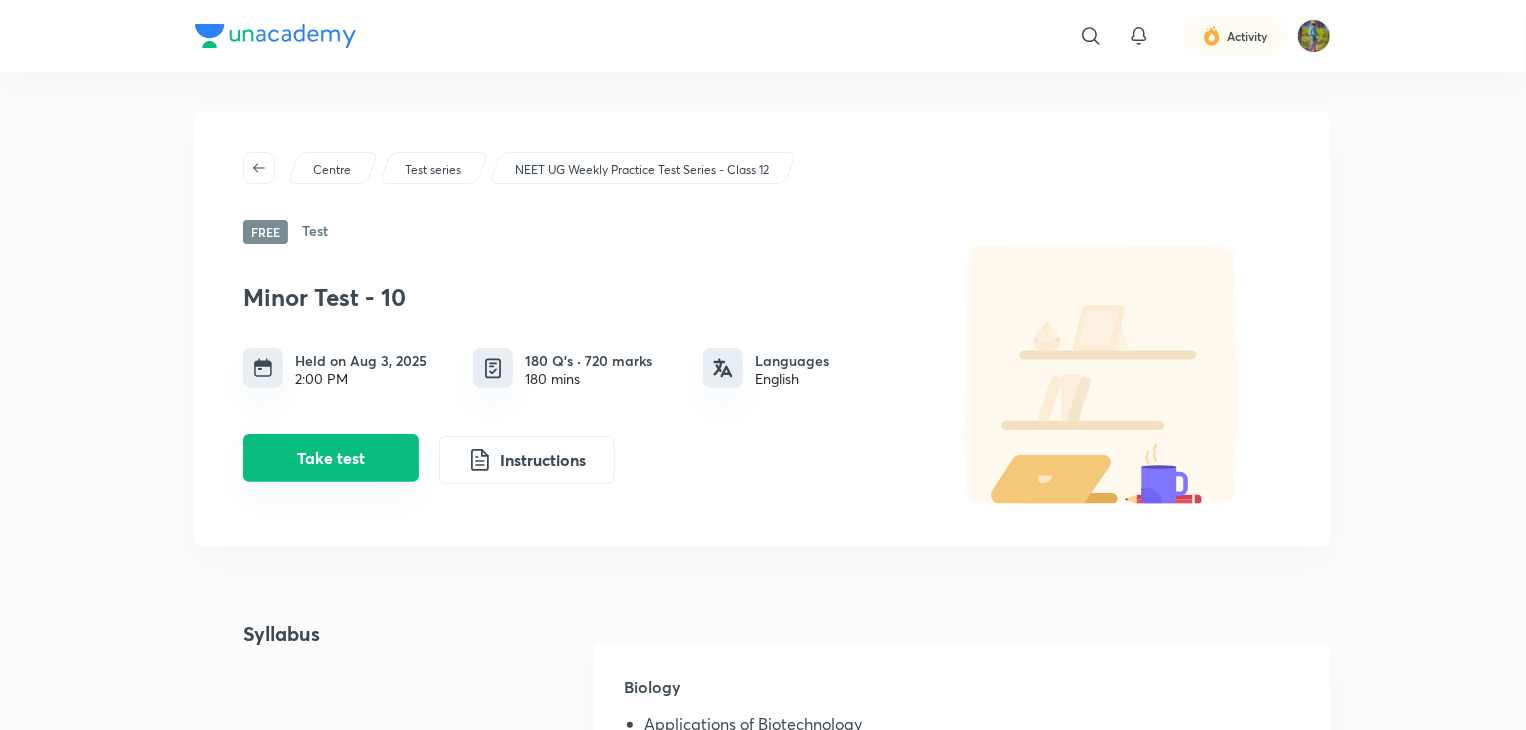click on "Take test" at bounding box center (331, 458) 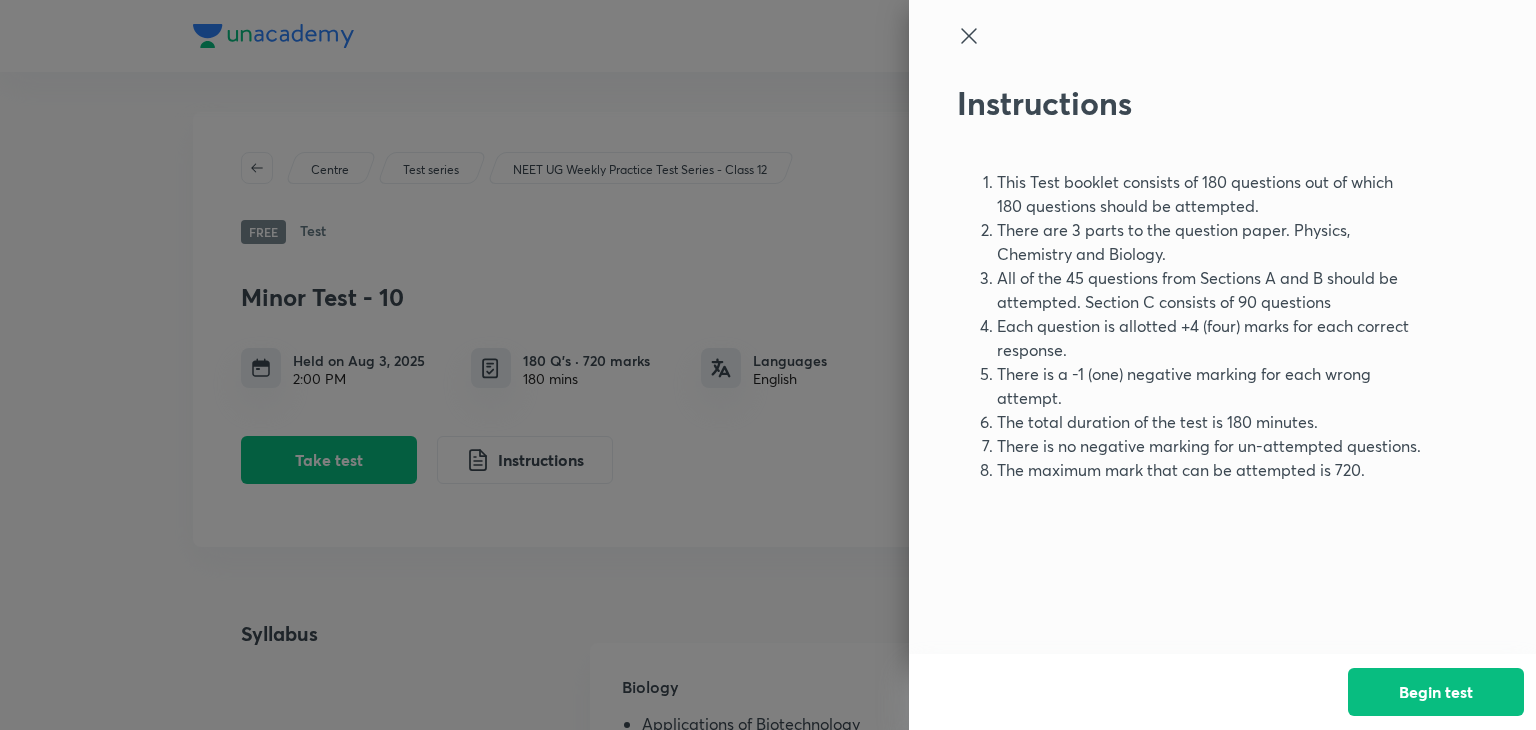 click 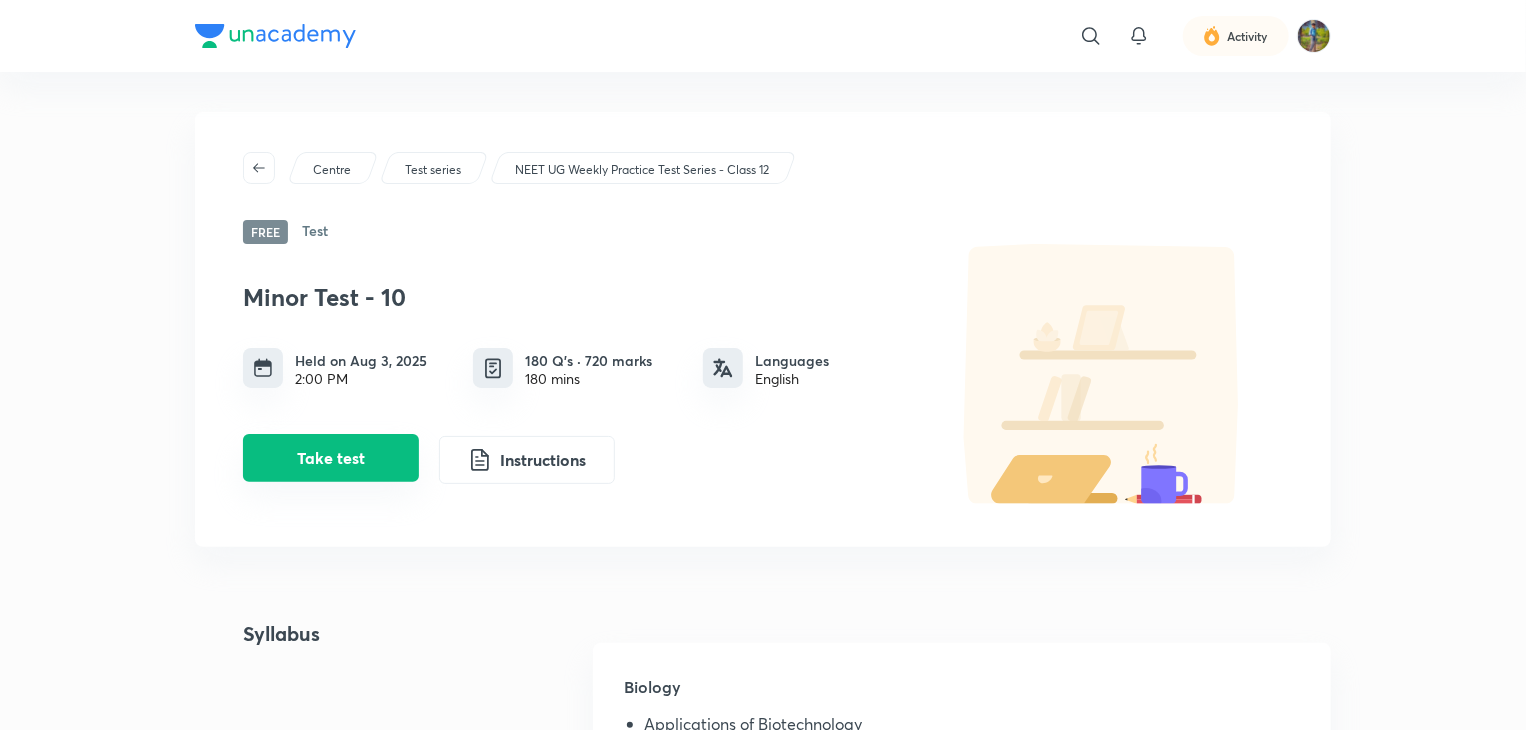 click on "Take test" at bounding box center (331, 458) 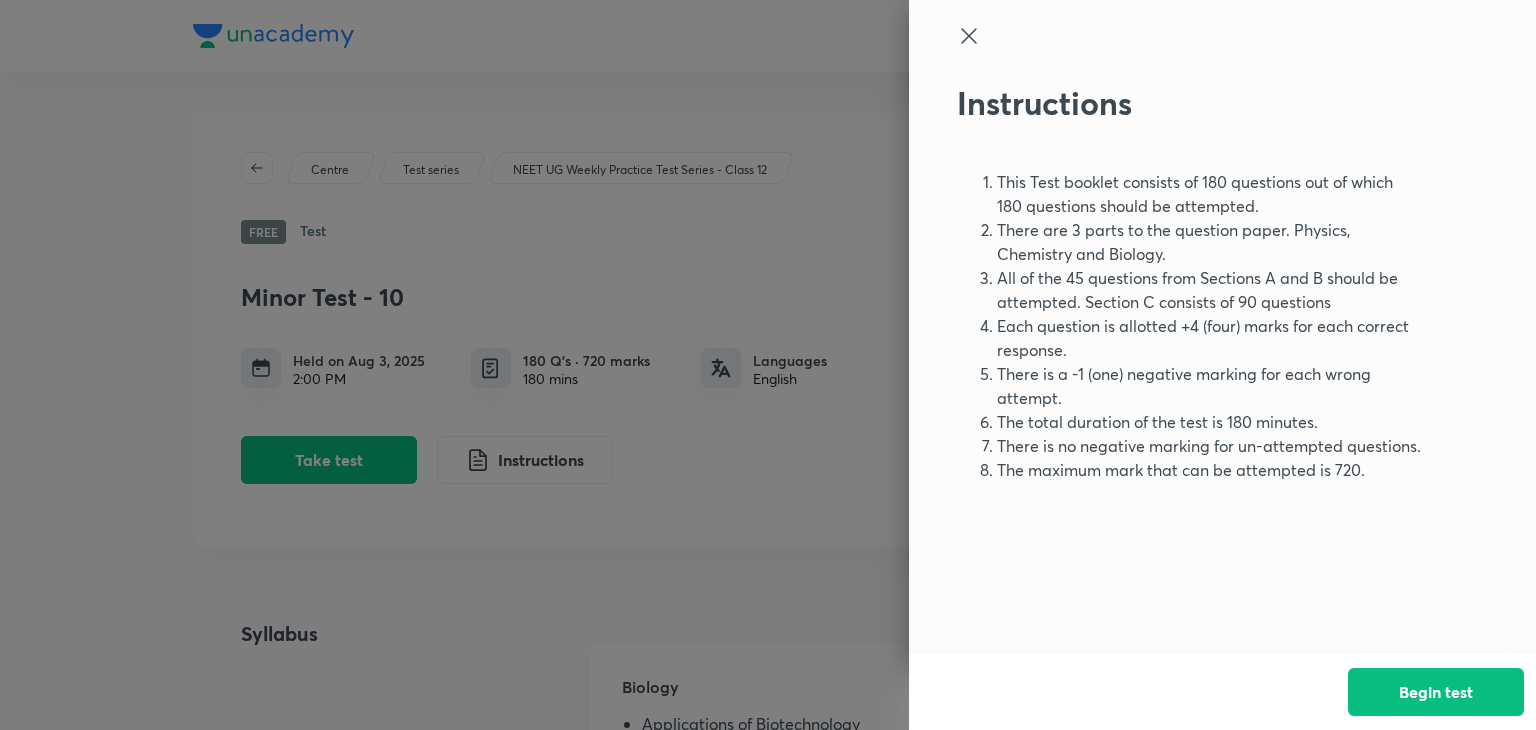 click 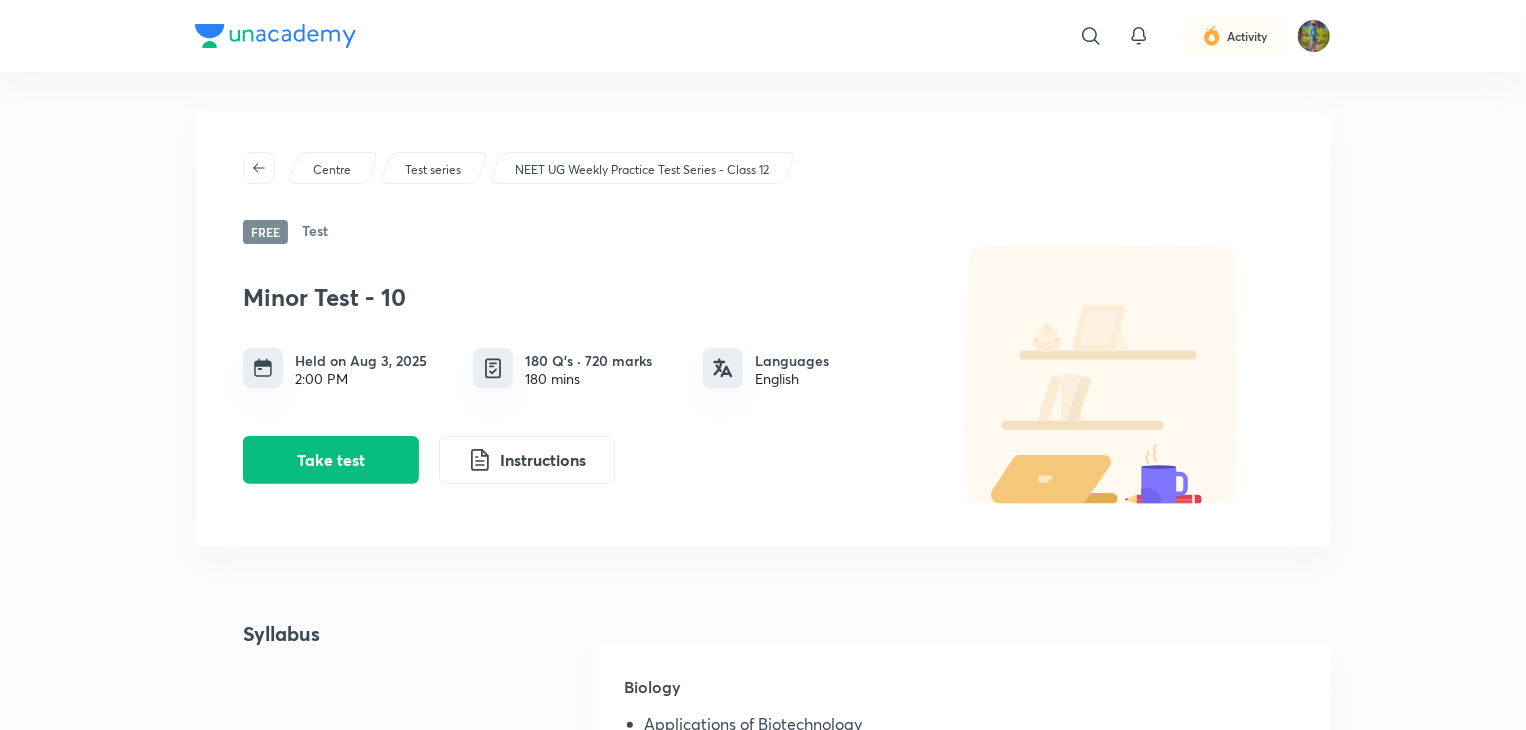 click on "NEET UG Weekly Practice Test Series - Class 12" at bounding box center (642, 170) 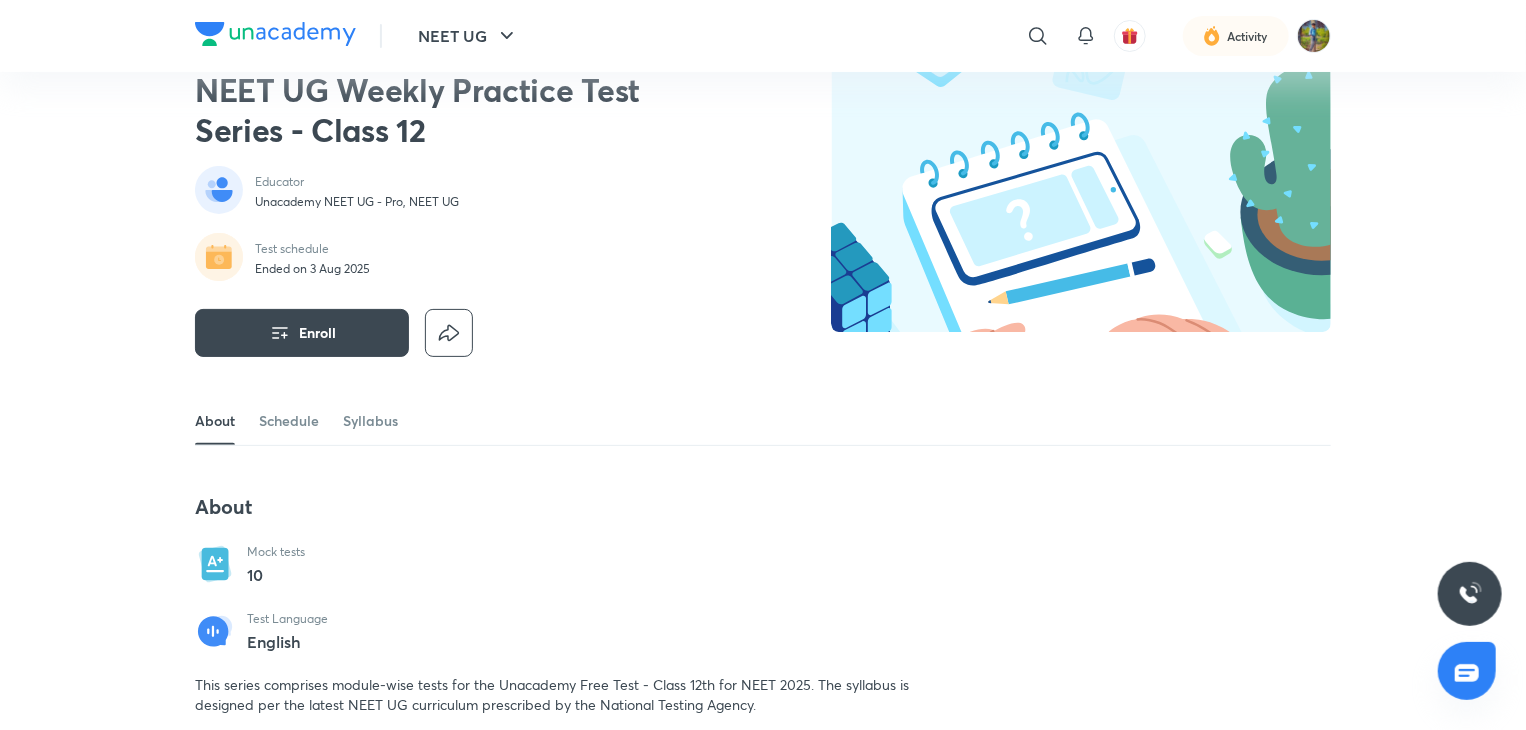 scroll, scrollTop: 100, scrollLeft: 0, axis: vertical 